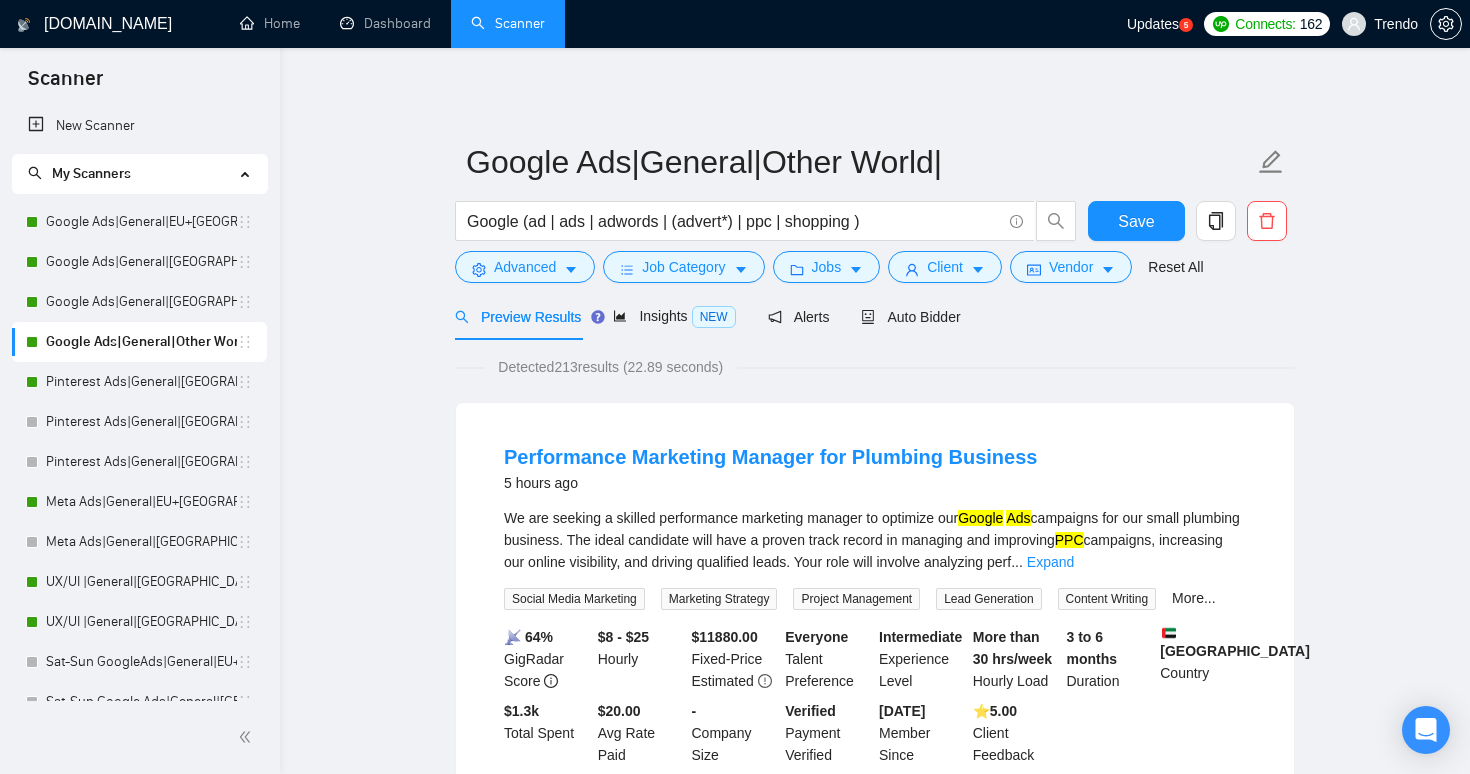 scroll, scrollTop: 0, scrollLeft: 0, axis: both 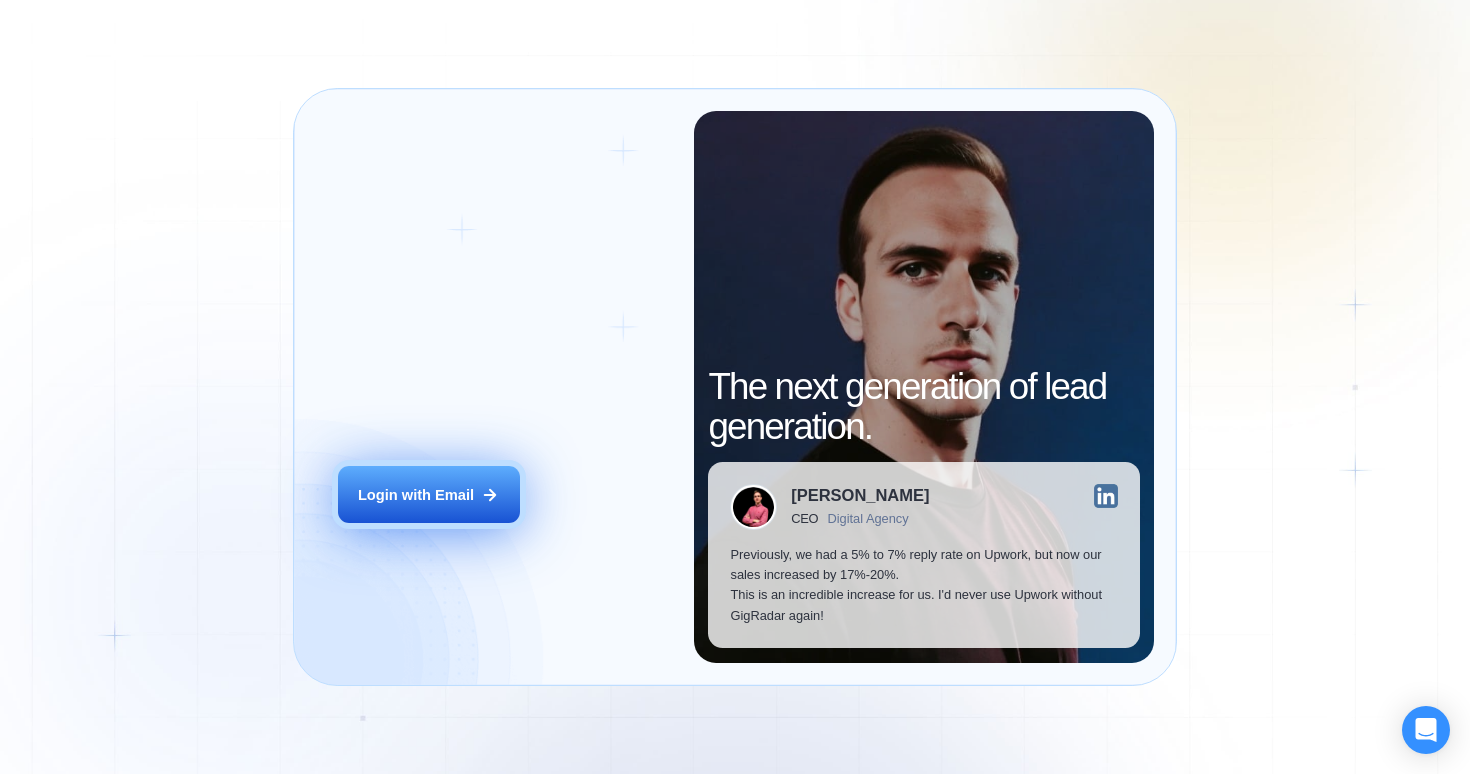 click on "Login with Email" at bounding box center [416, 495] 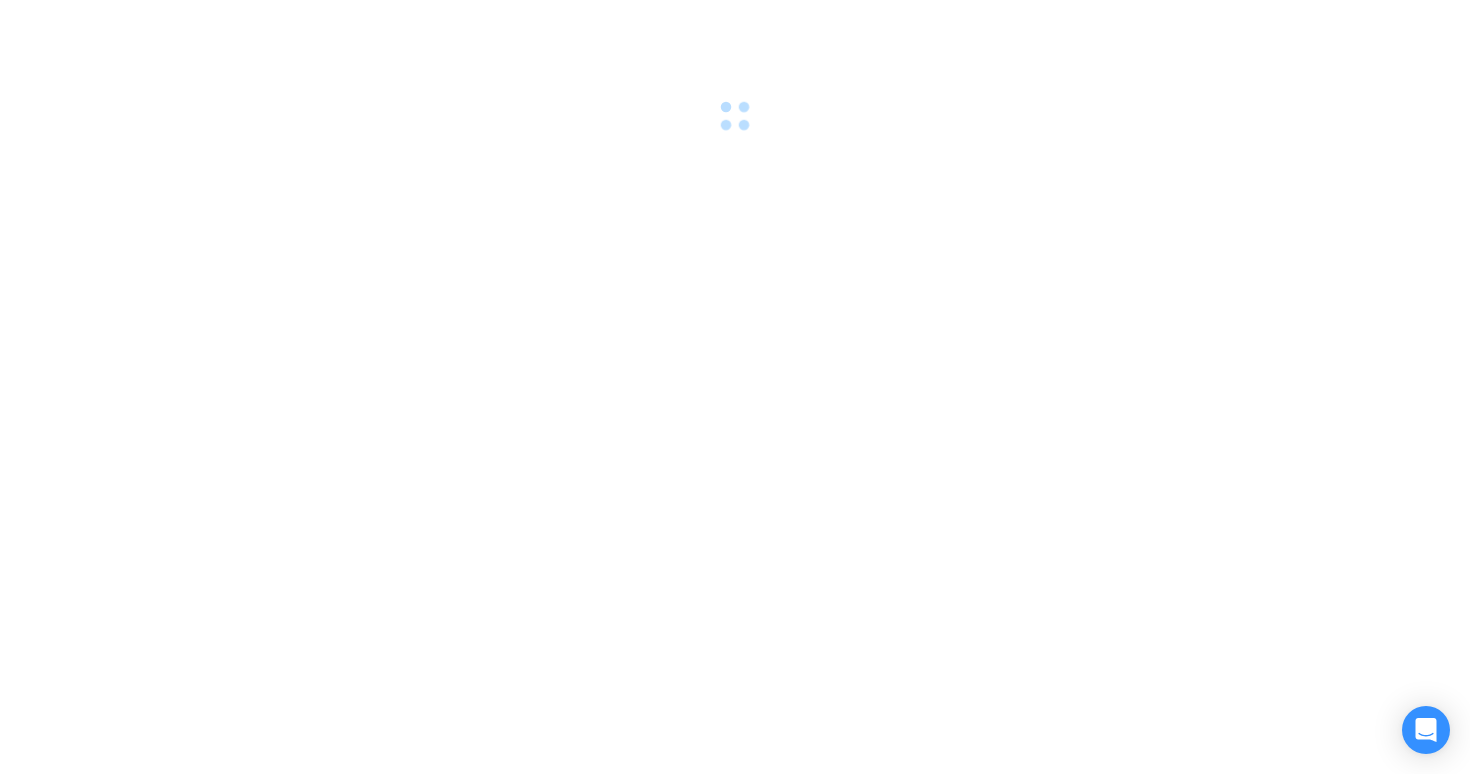 scroll, scrollTop: 0, scrollLeft: 0, axis: both 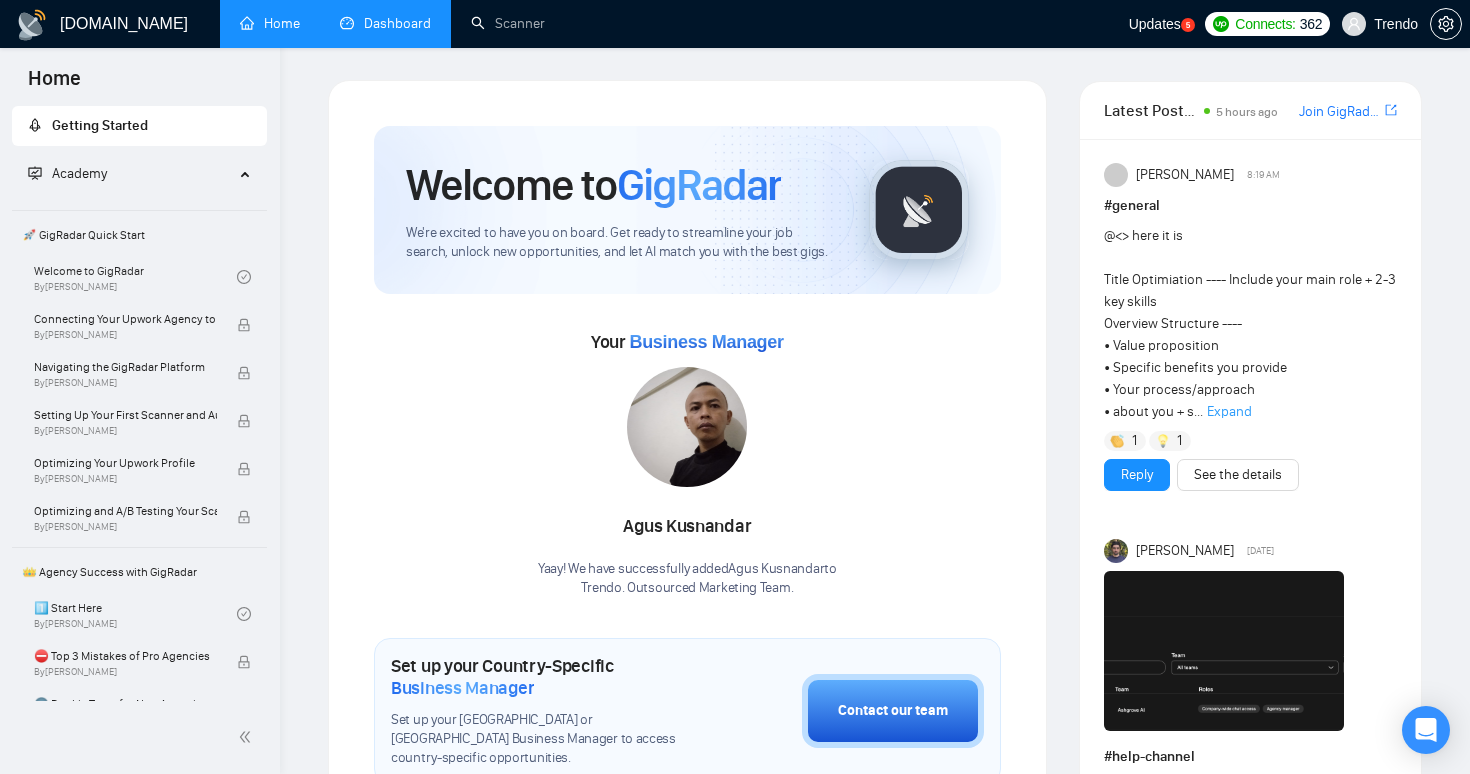 click on "Dashboard" at bounding box center [385, 23] 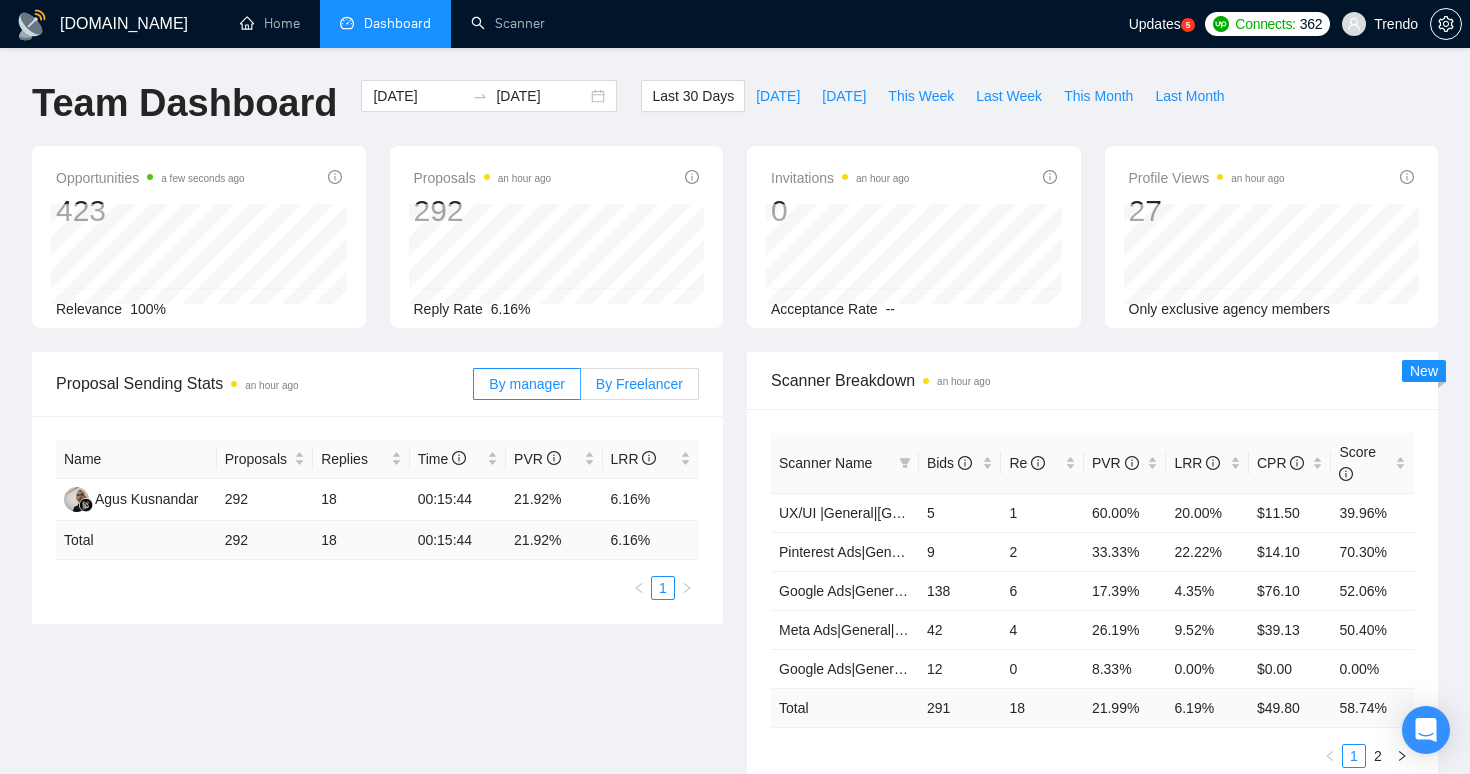 click on "By Freelancer" at bounding box center [639, 384] 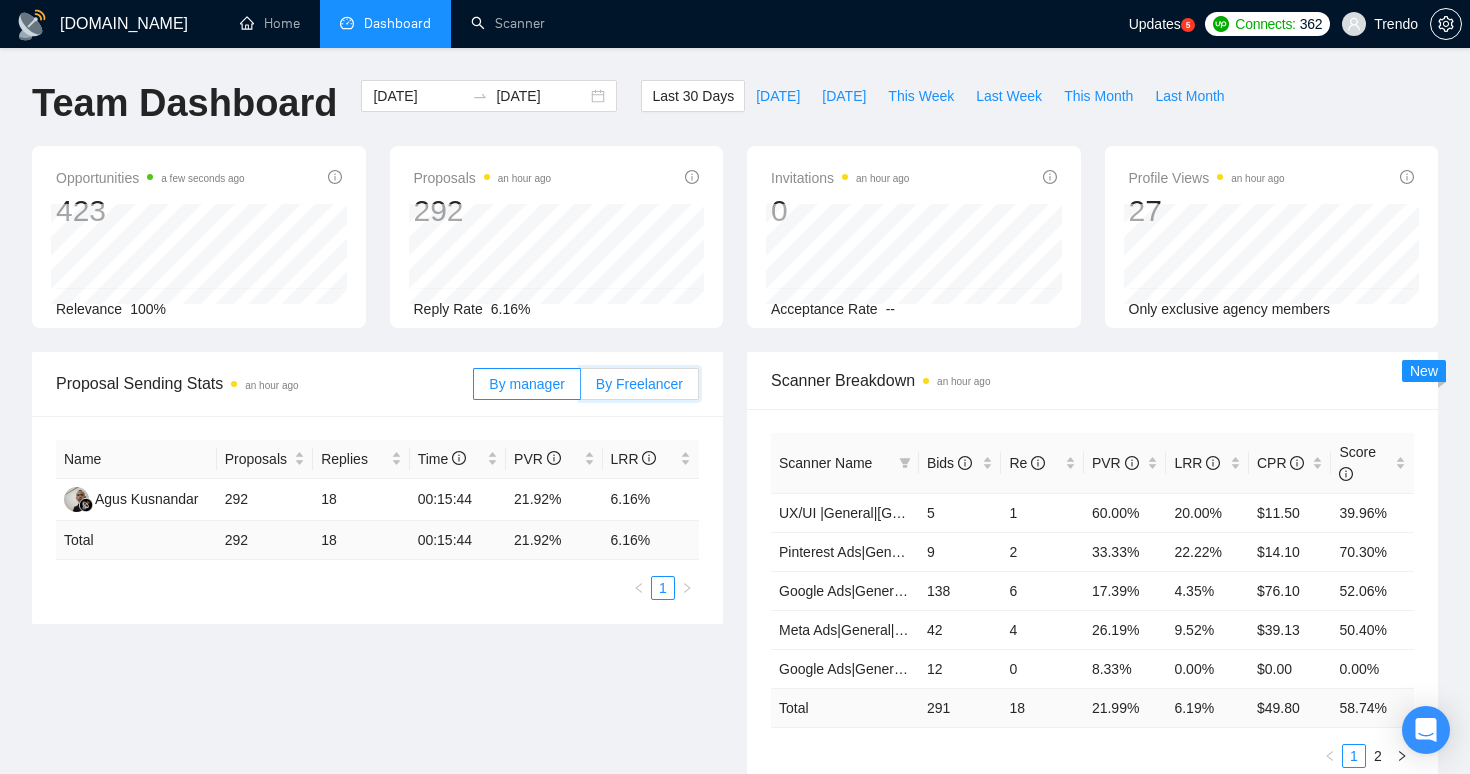click on "By Freelancer" at bounding box center [581, 389] 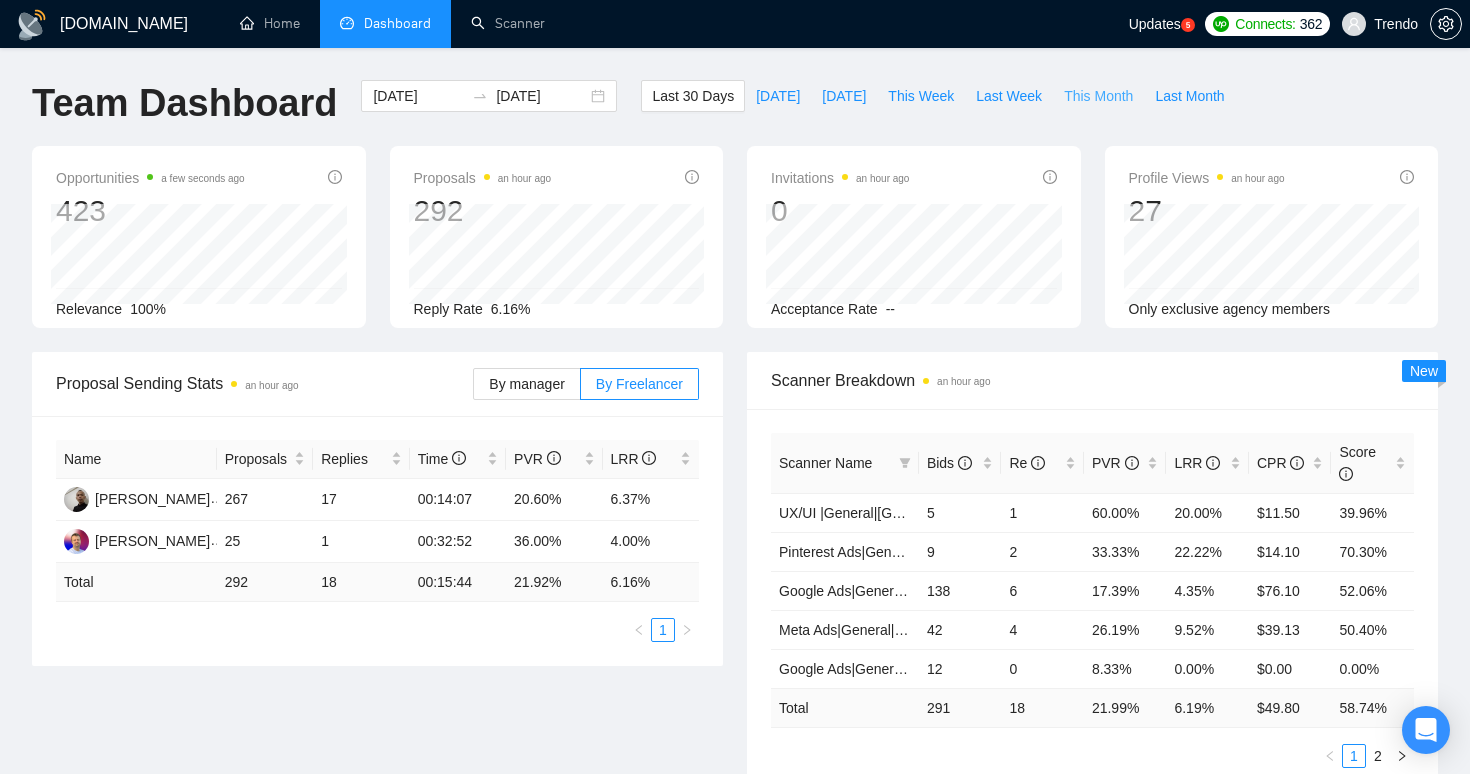click on "This Month" at bounding box center (1098, 96) 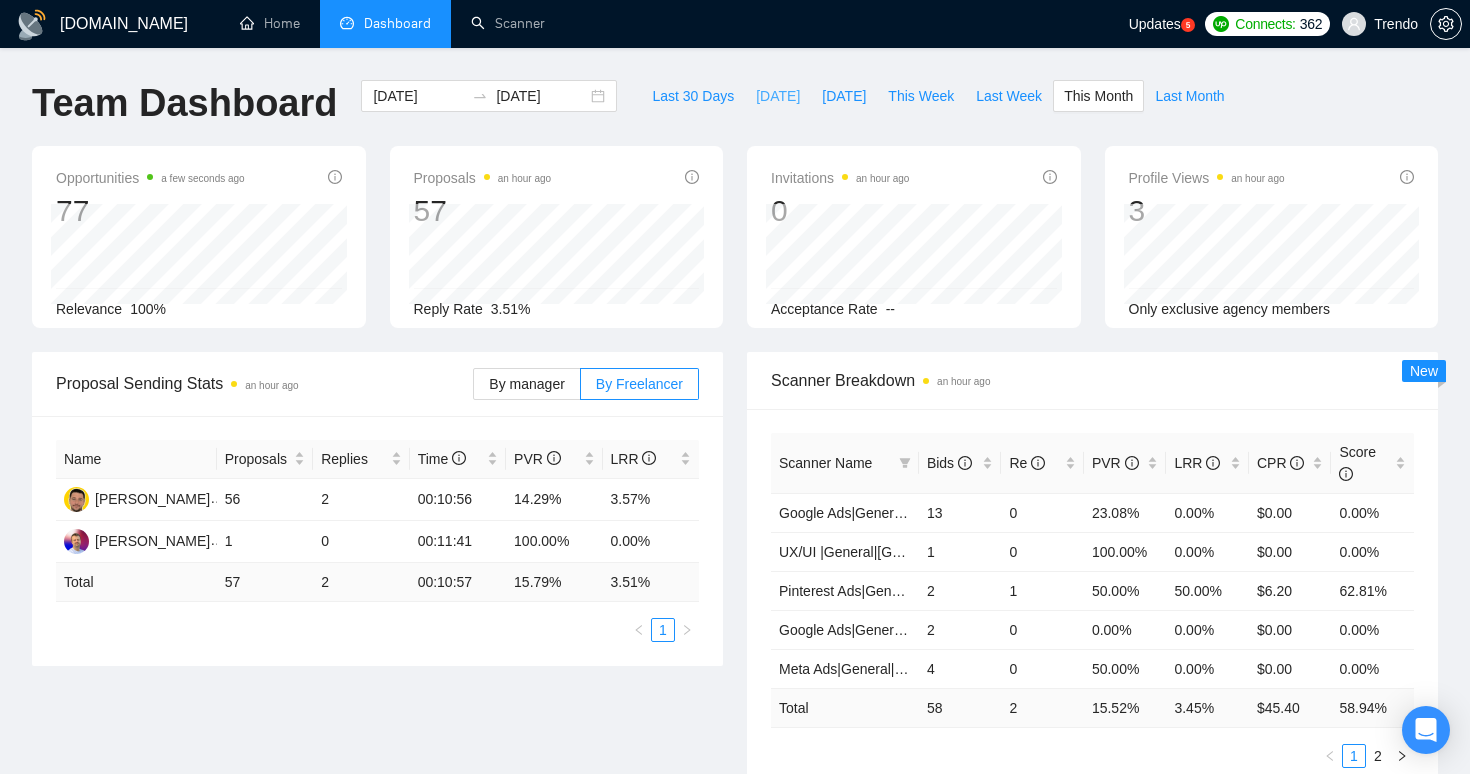click on "Today" at bounding box center [778, 96] 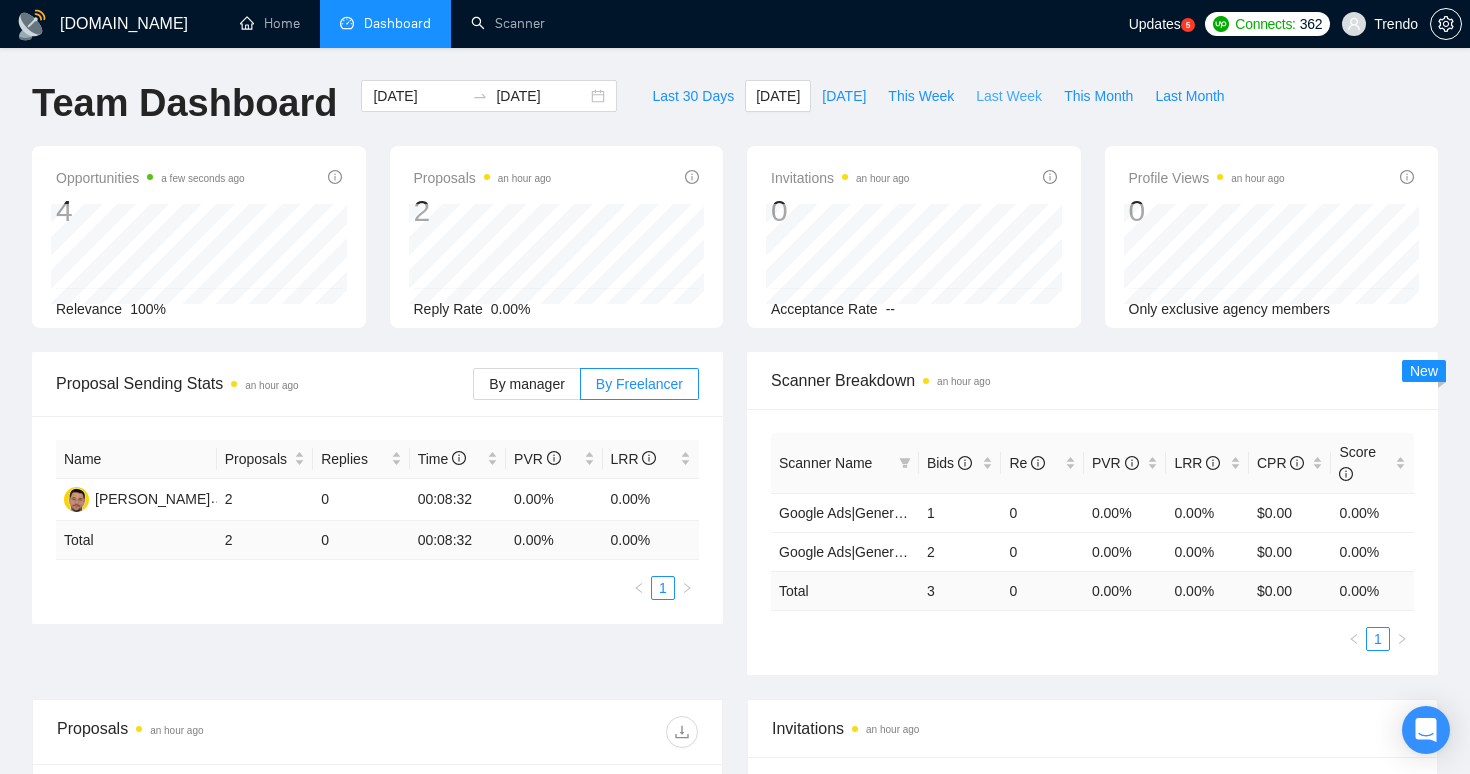 click on "Last Week" at bounding box center [1009, 96] 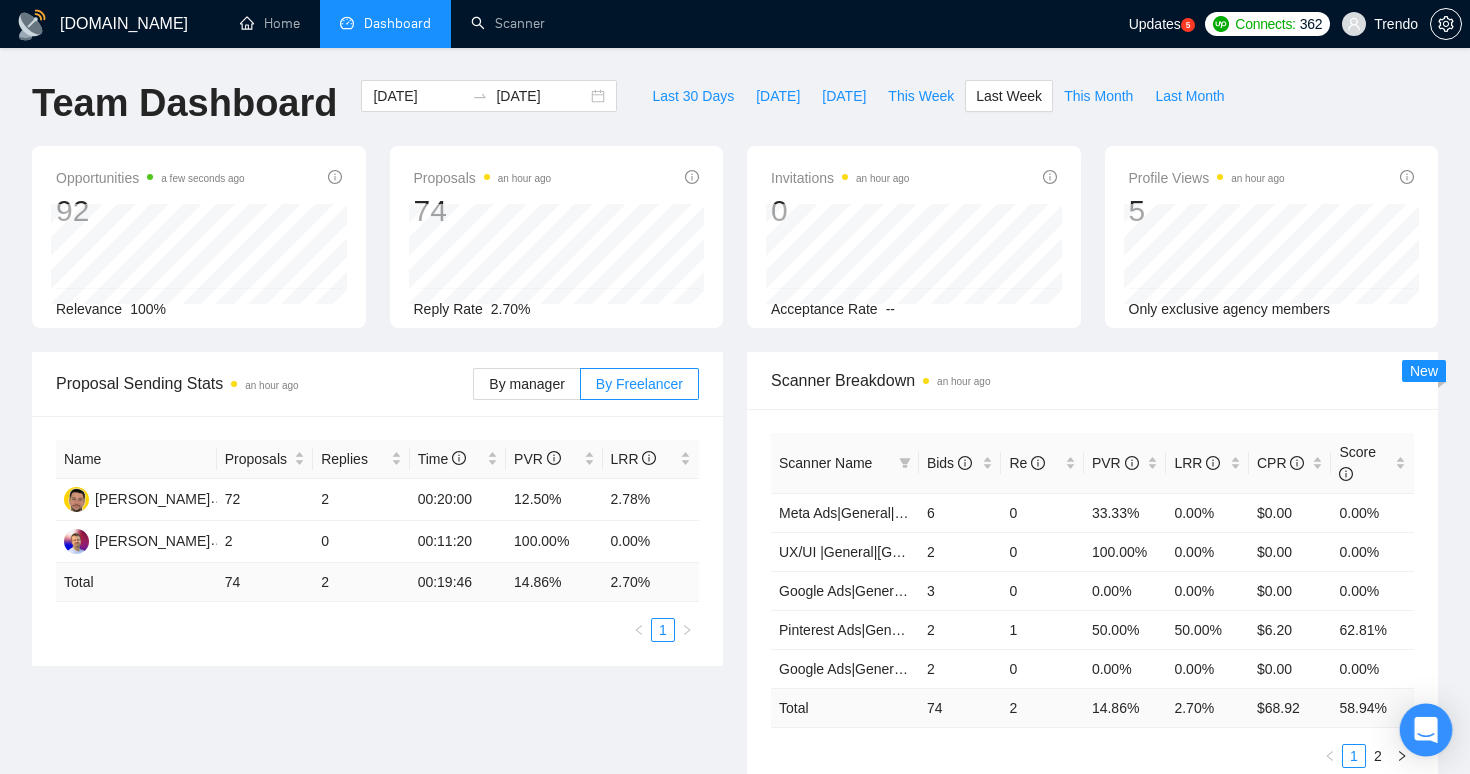 click at bounding box center [1426, 730] 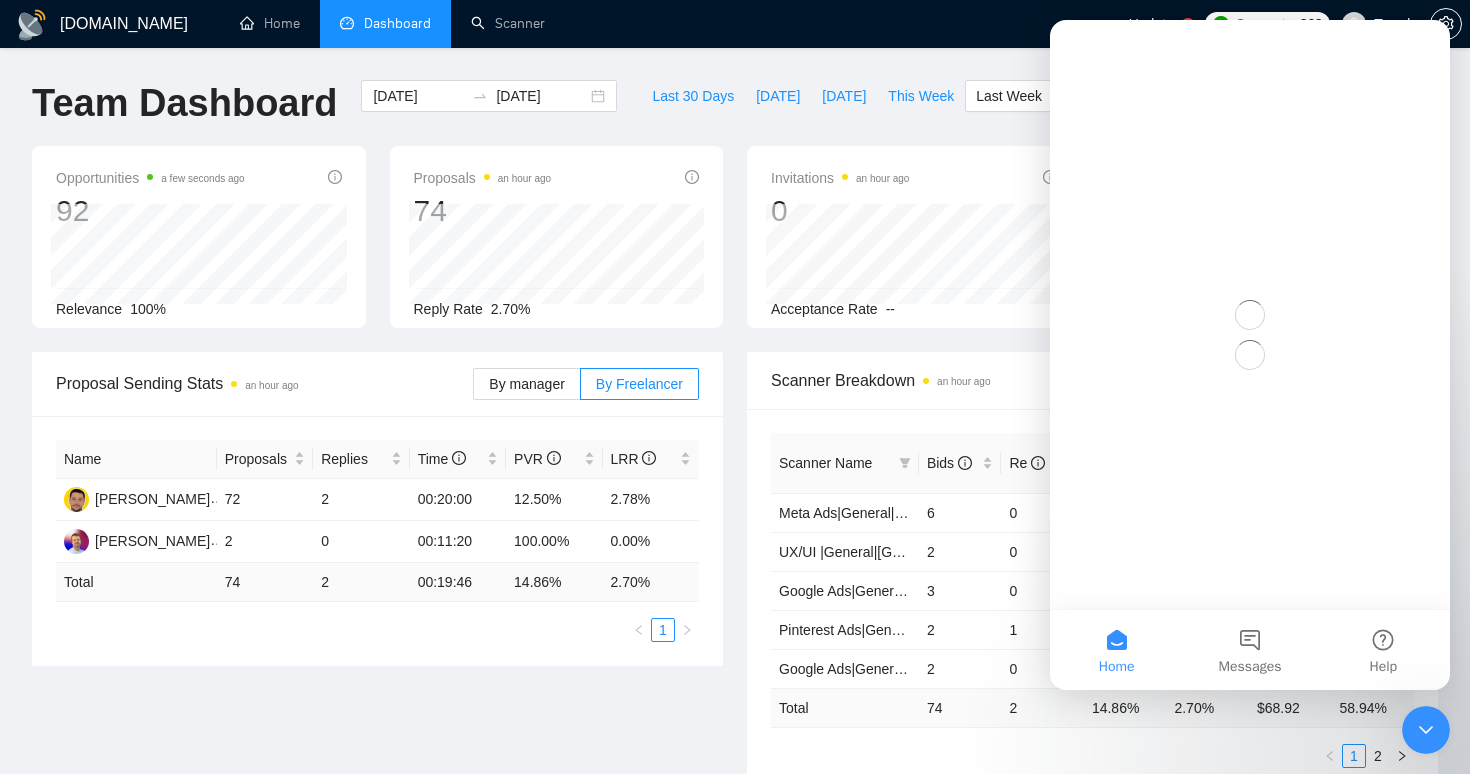 scroll, scrollTop: 0, scrollLeft: 0, axis: both 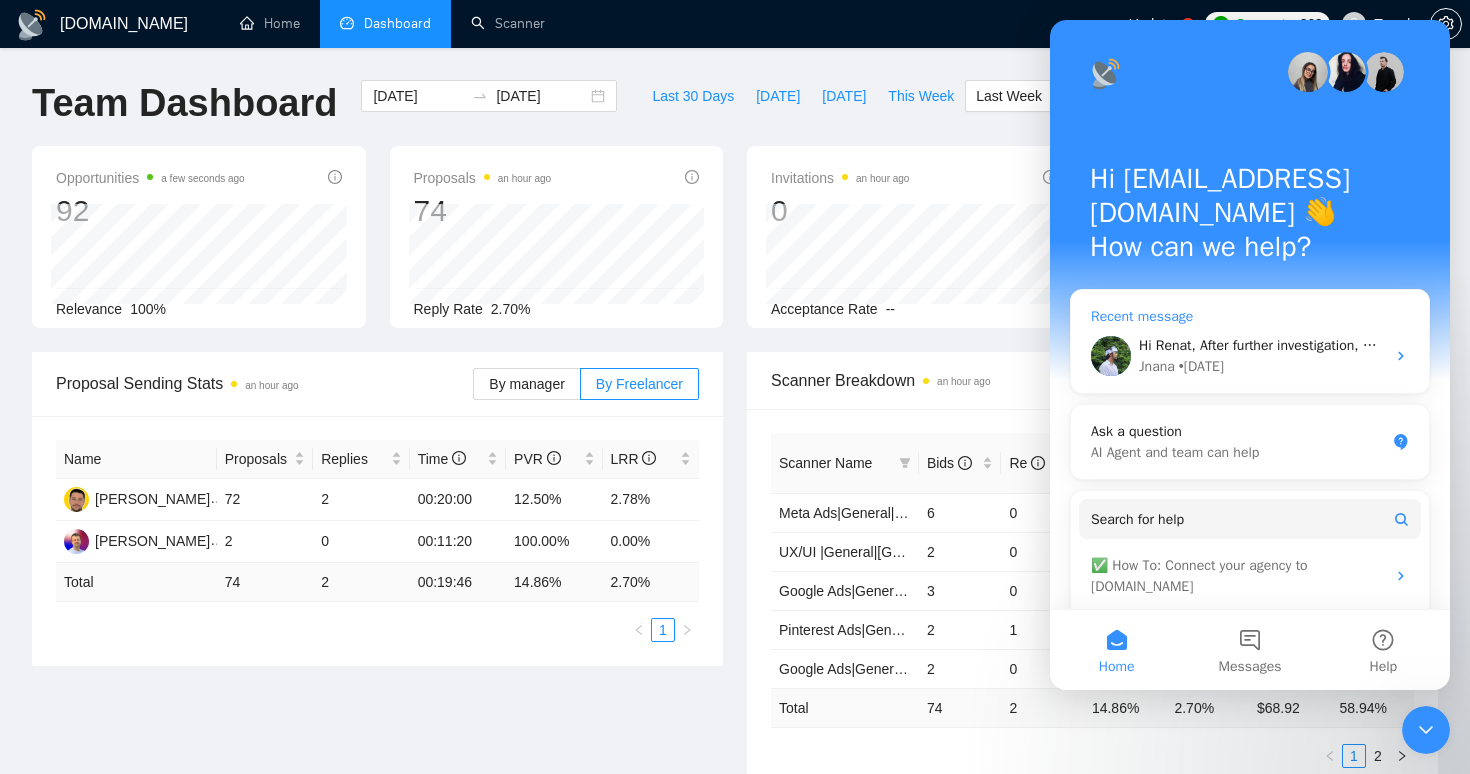 click on "Hi Renat, After further investigation, we’ve identified that the issue is on our end. The problem lies with the preview in our scanner, it’s currently not displaying the actual jobs that will be bid on. I’ve already escalated this to our development team, and the fix is currently in progress. I’ll keep you updated as soon as the issue is resolved or once we have a clear timeline for the fix. Thank you for your understanding and patience. 🙏" at bounding box center (2458, 345) 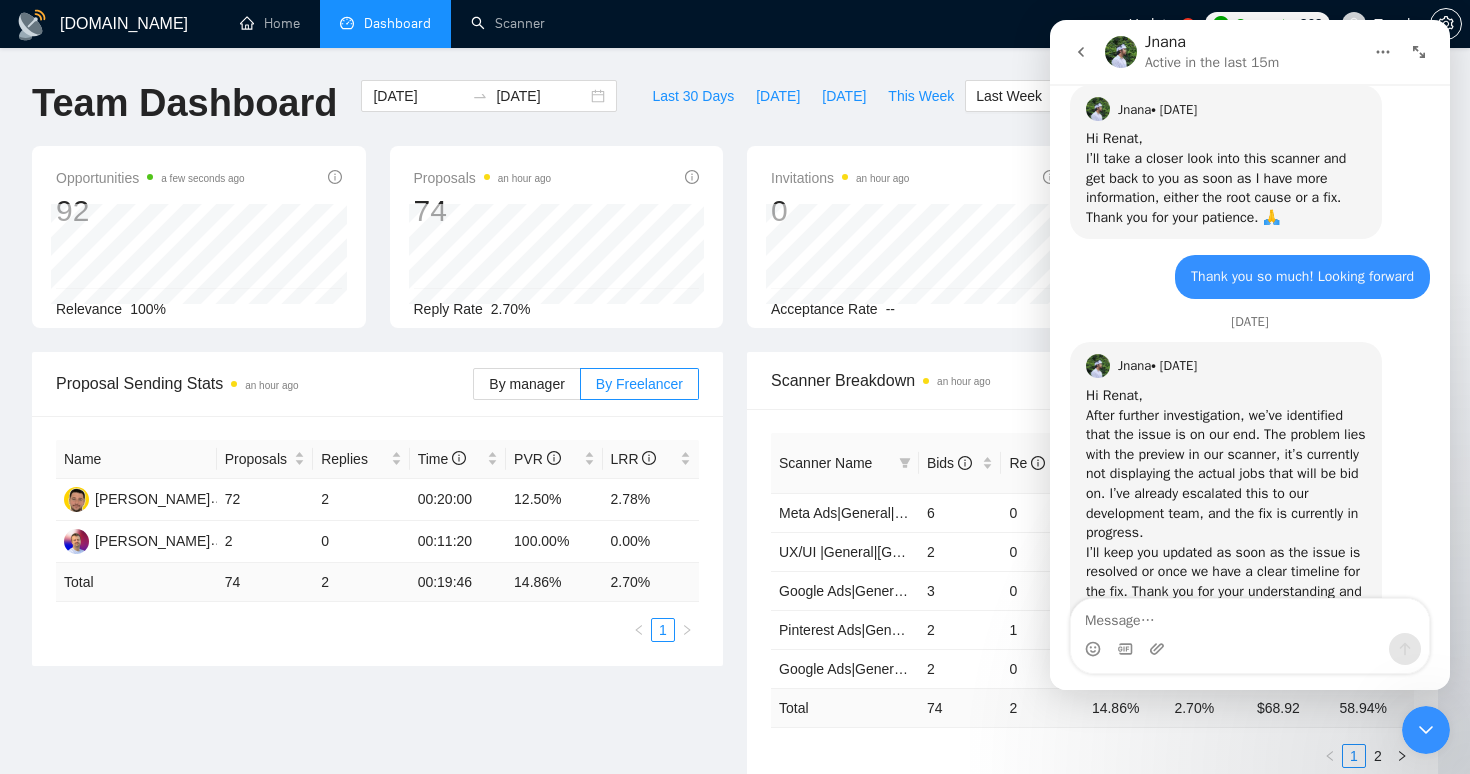 scroll, scrollTop: 3067, scrollLeft: 0, axis: vertical 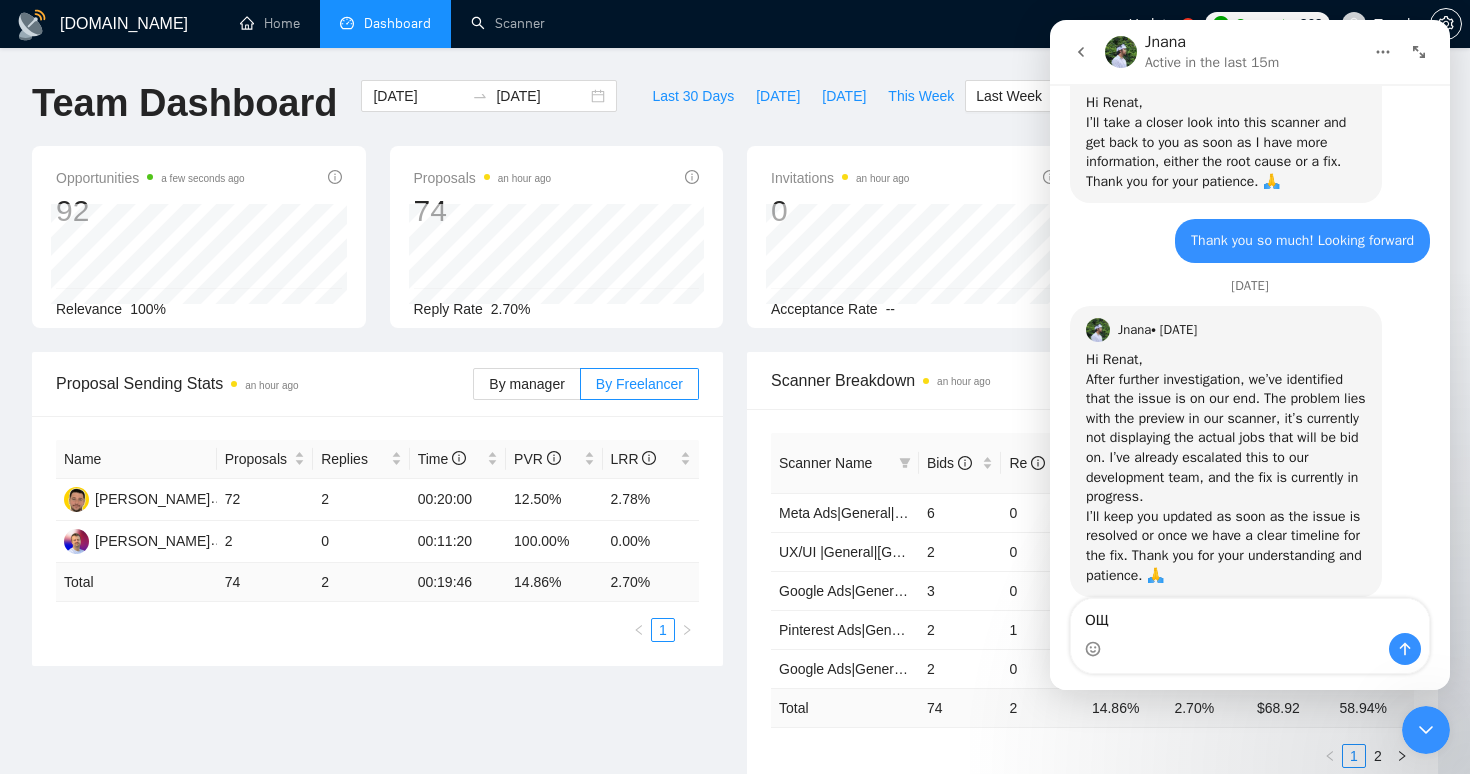 type on "О" 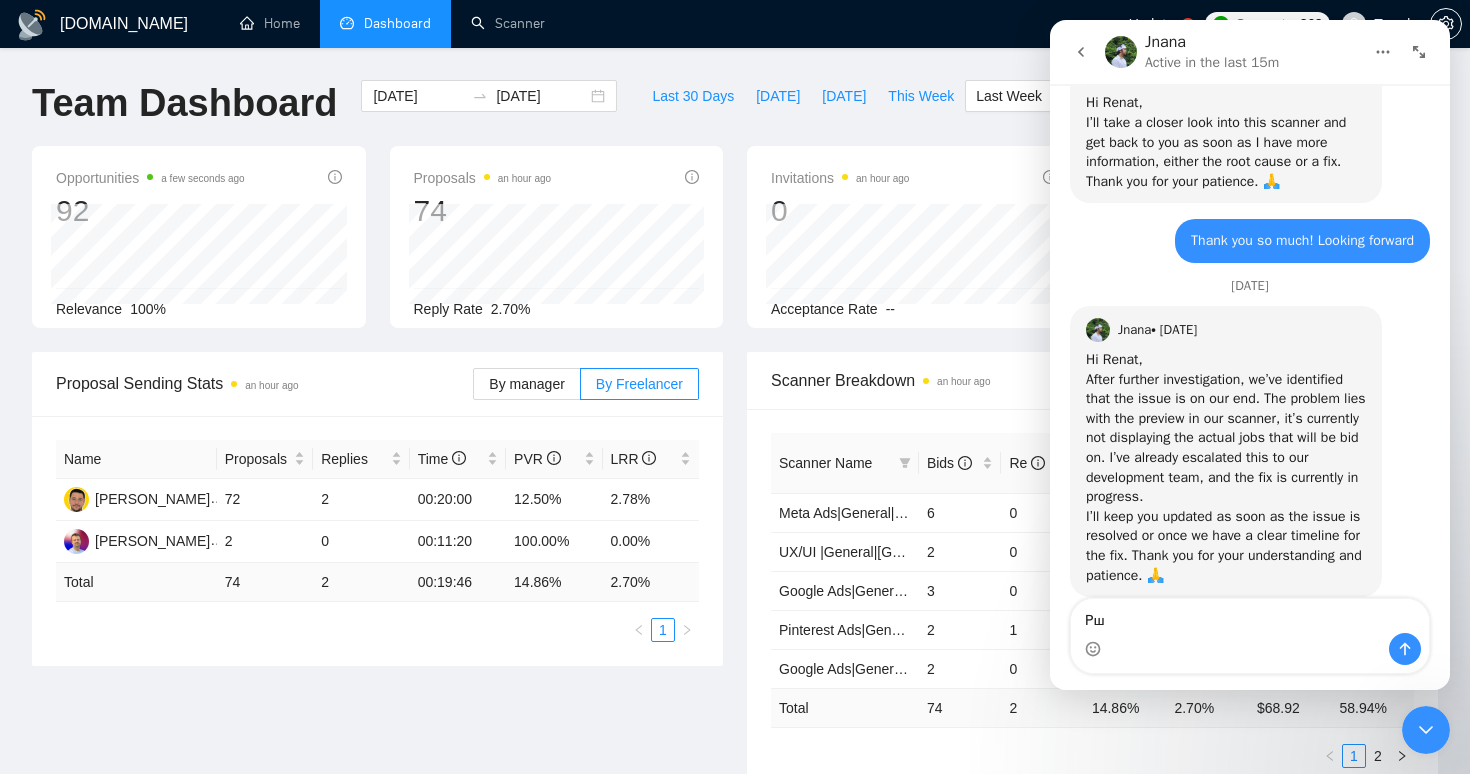type on "Р" 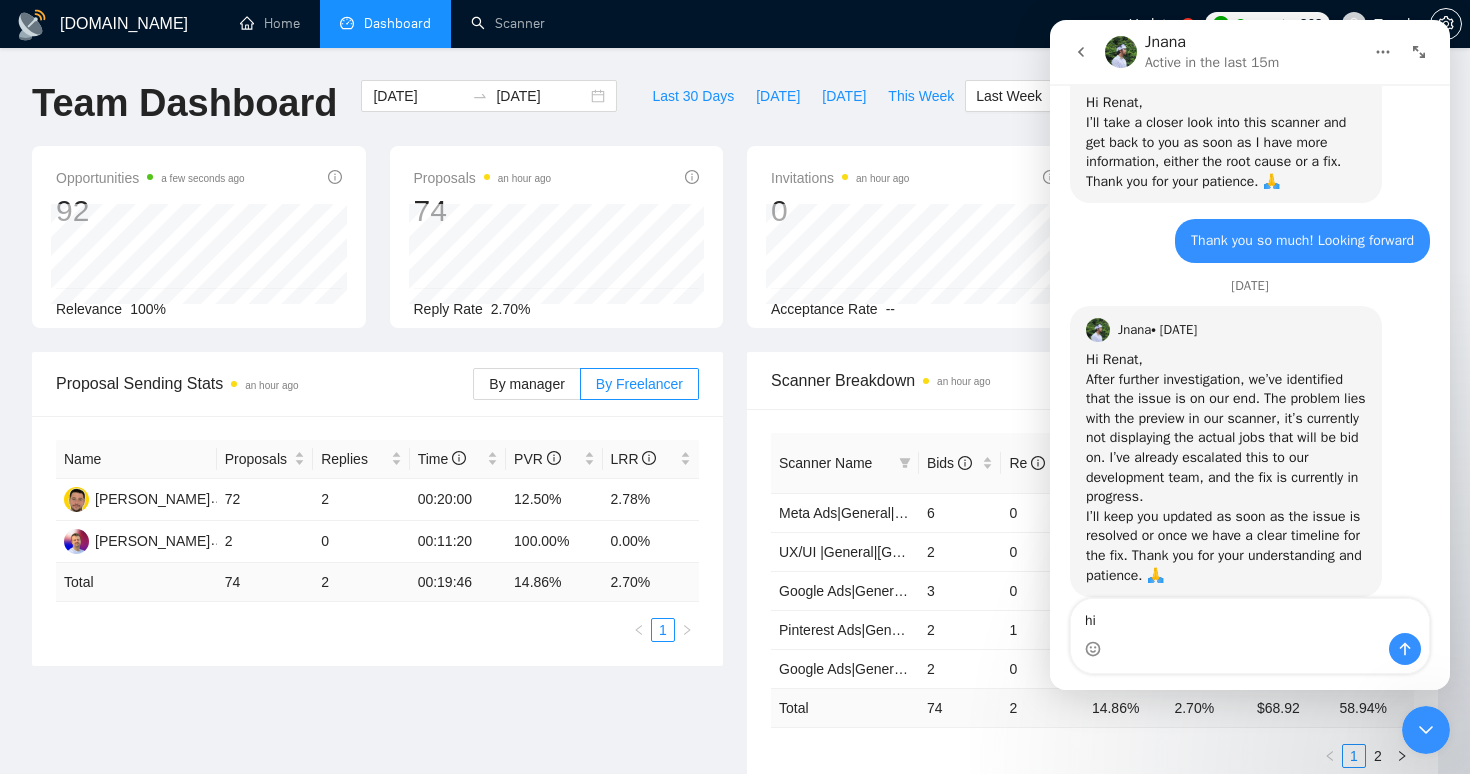 type on "h" 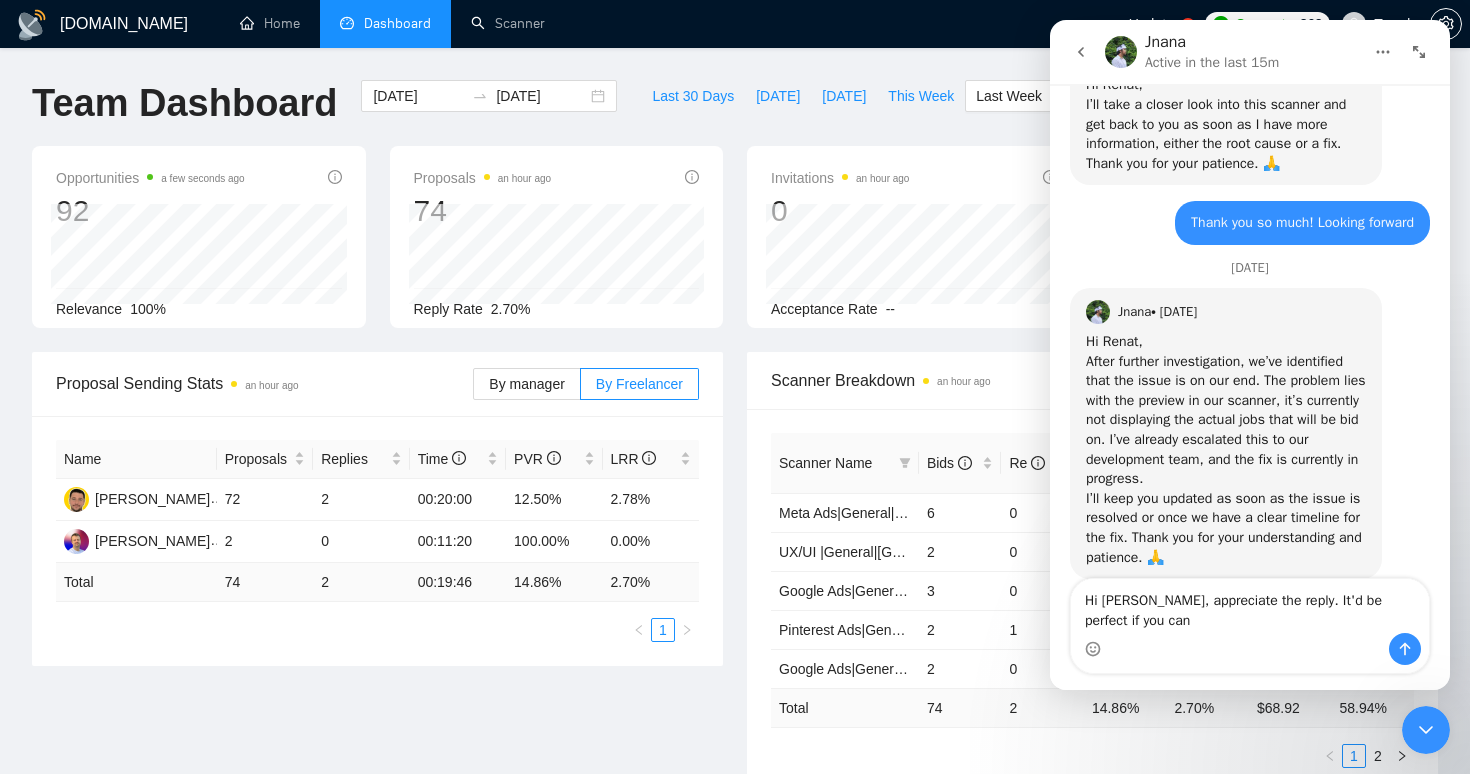 scroll, scrollTop: 3087, scrollLeft: 0, axis: vertical 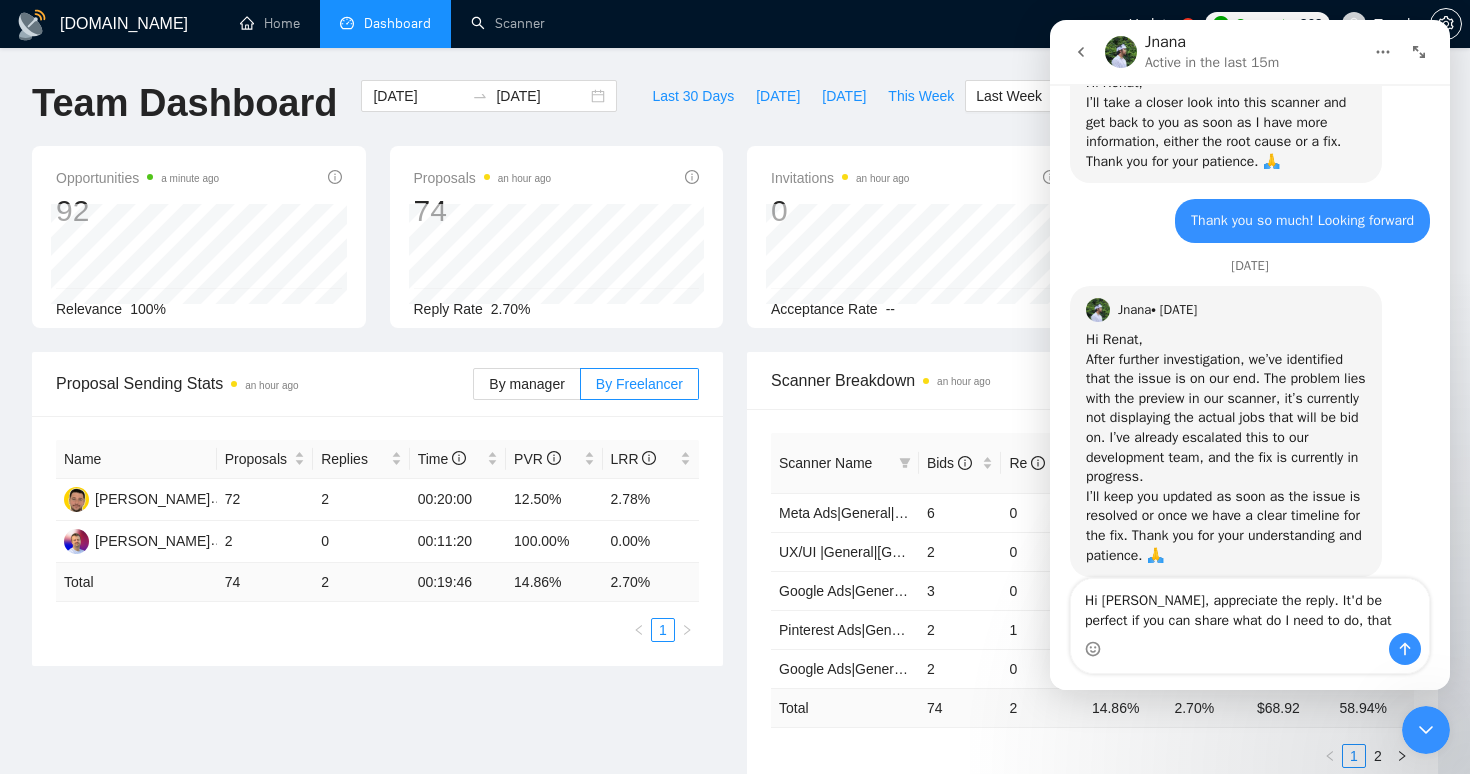 click on "Hi Jnana, appreciate the reply. It'd be perfect if you can share what do I need to do, that" at bounding box center (1250, 606) 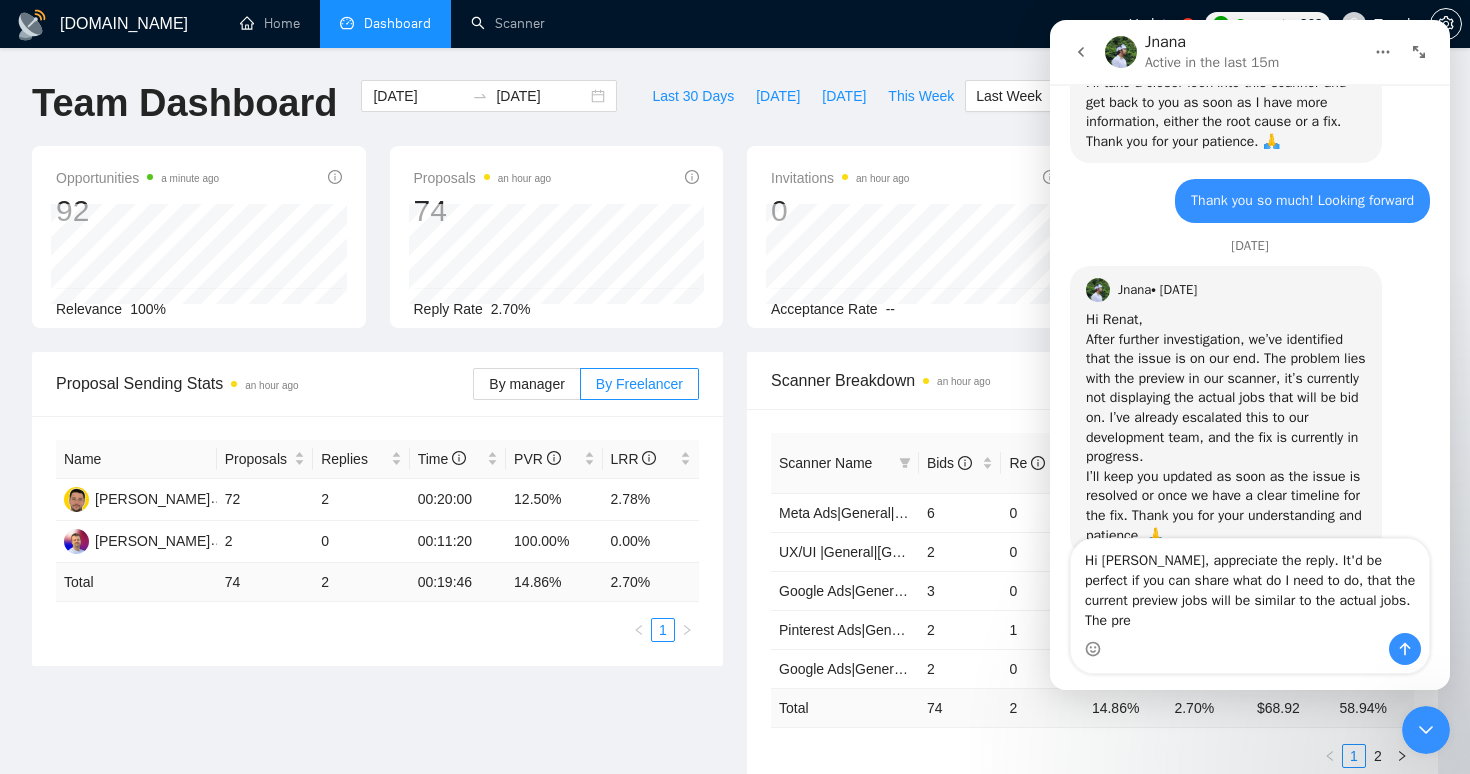 scroll, scrollTop: 3127, scrollLeft: 0, axis: vertical 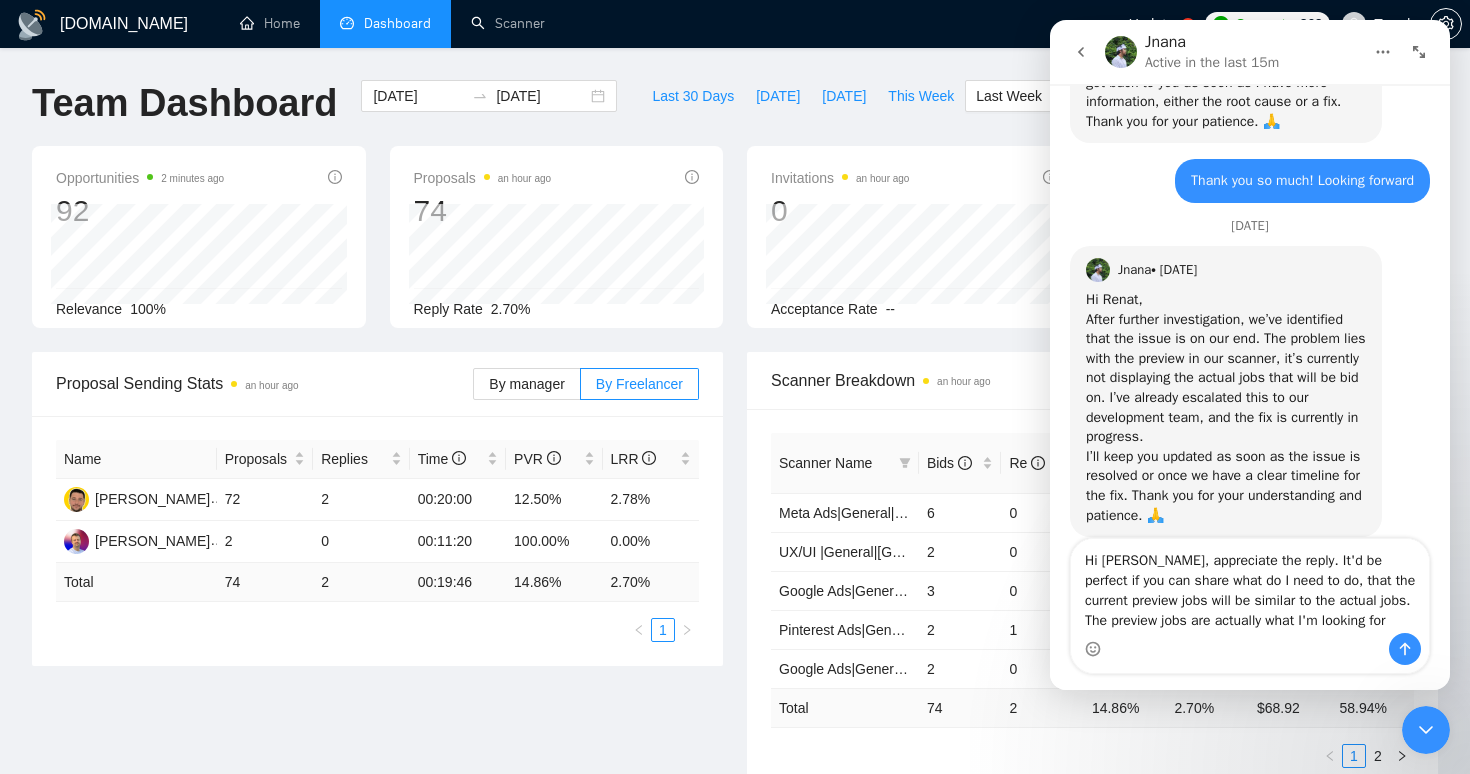 type on "Hi Jnana, appreciate the reply. It'd be perfect if you can share what do I need to do, that the current preview jobs will be similar to the actual jobs. The preview jobs are actually what I'm looking for" 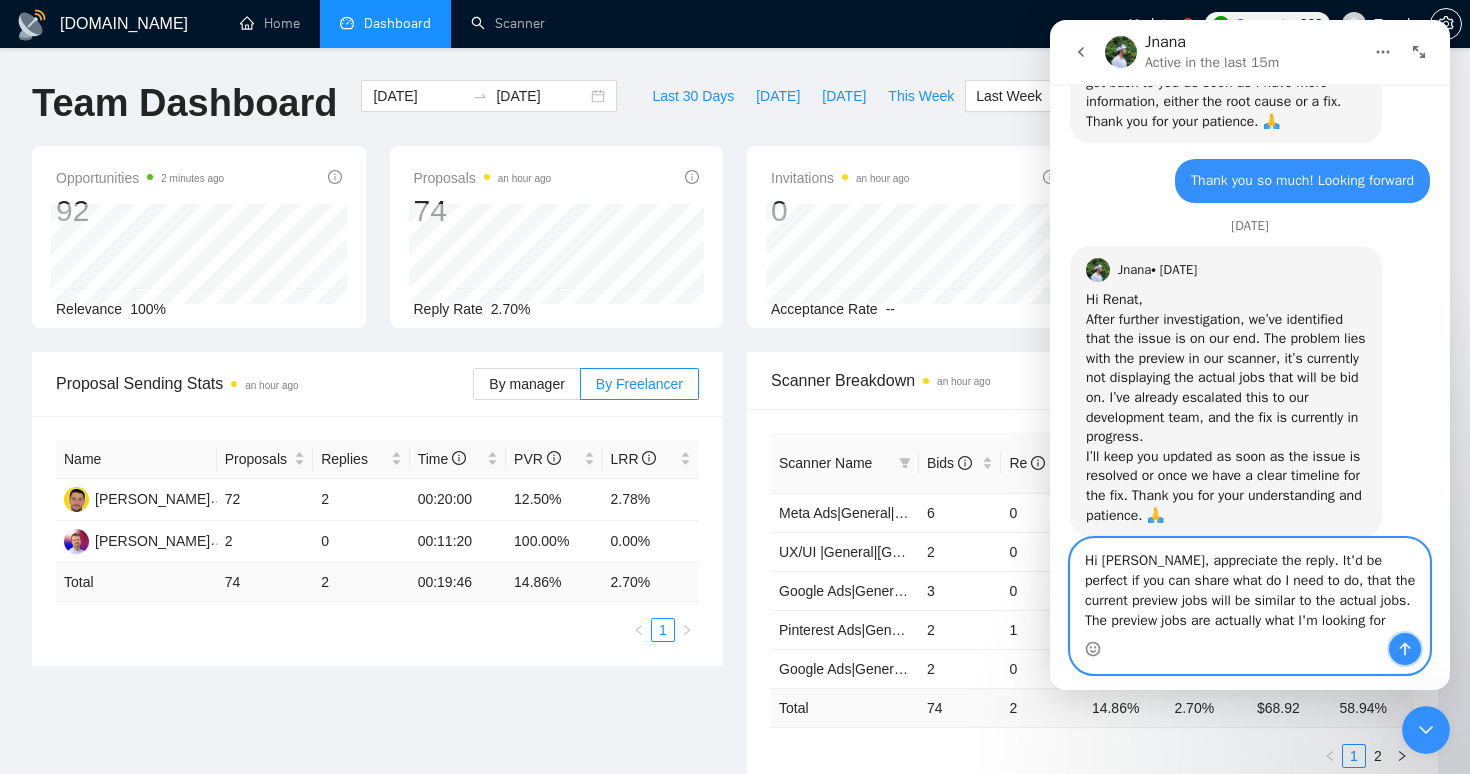 click at bounding box center (1405, 649) 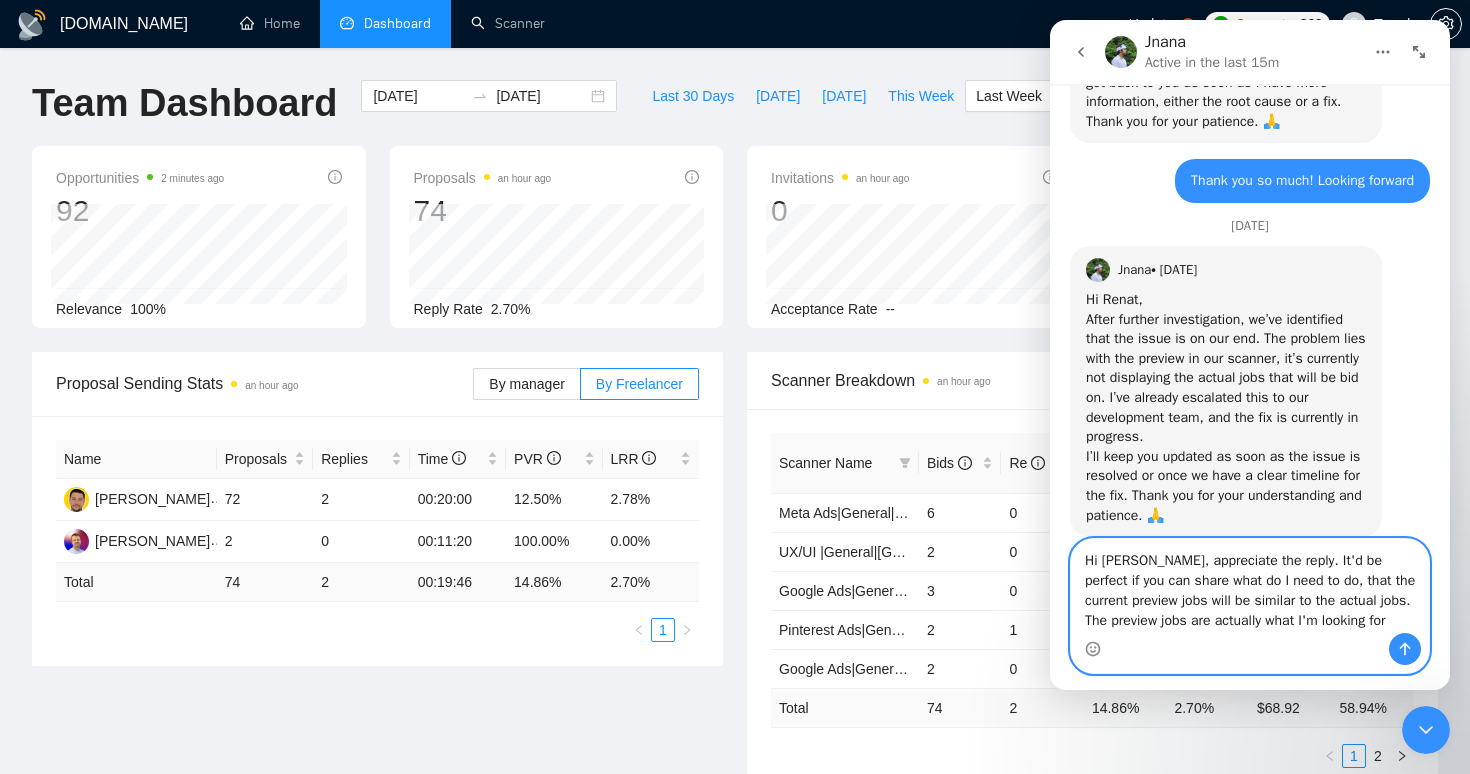 type 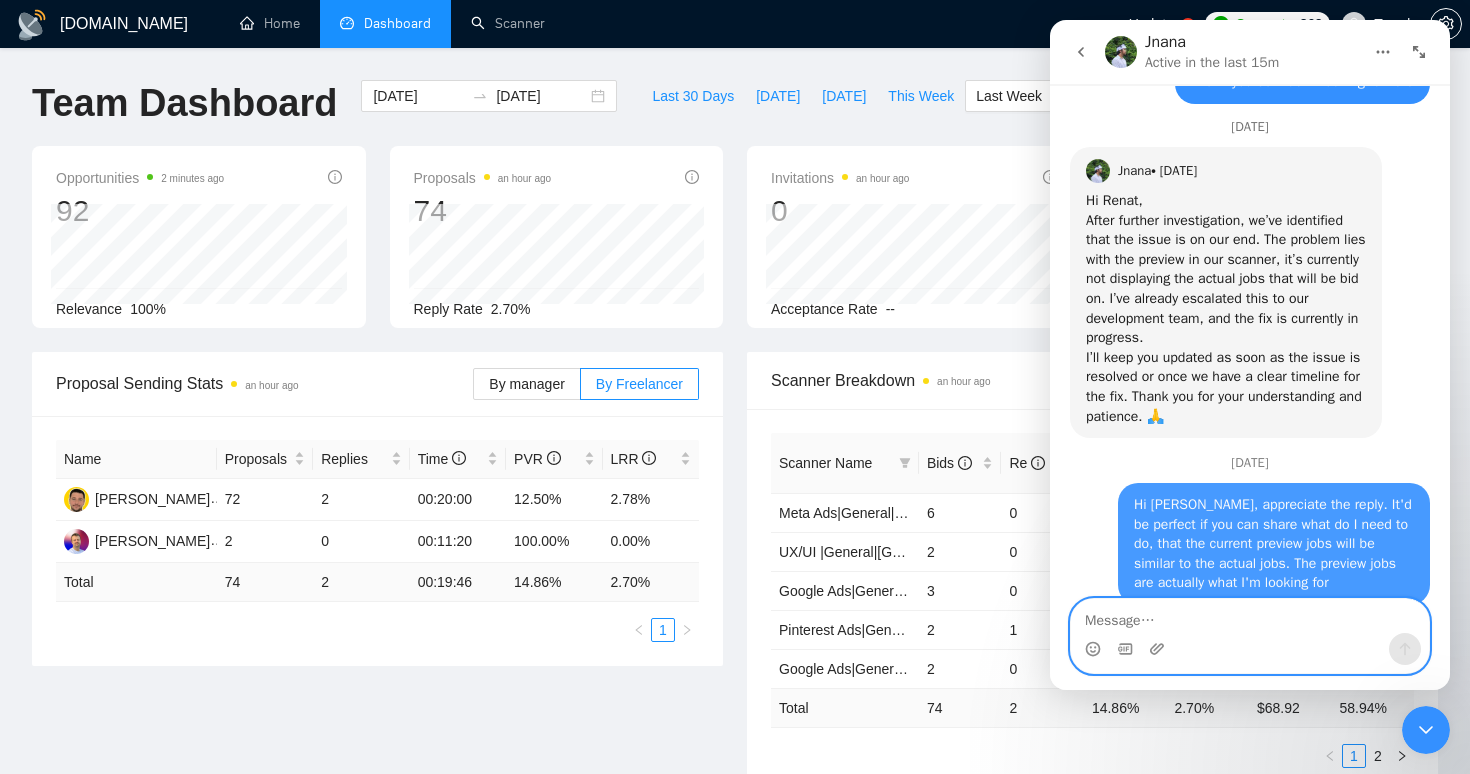 scroll, scrollTop: 3232, scrollLeft: 0, axis: vertical 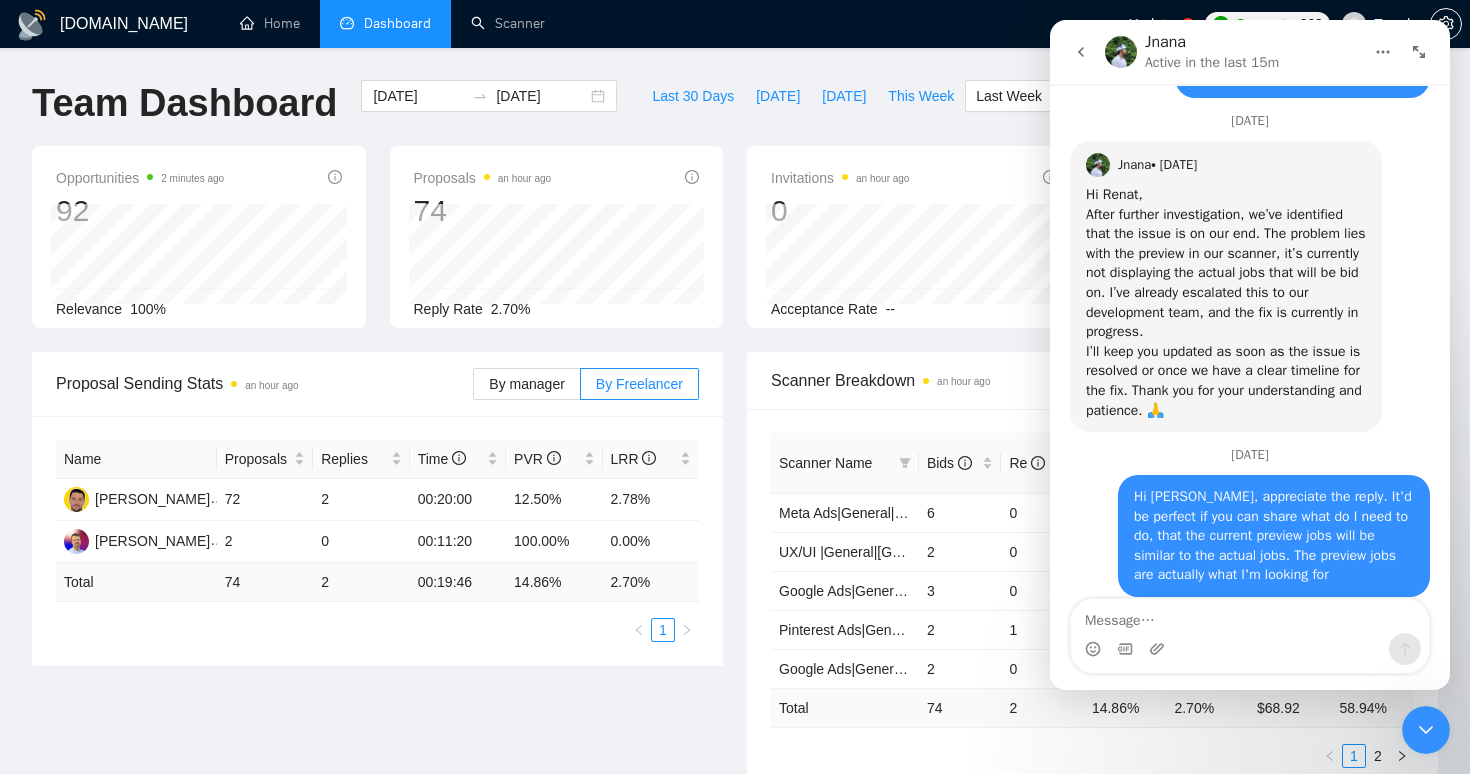 click on "Jnana Active in the last 15m" at bounding box center [1250, 52] 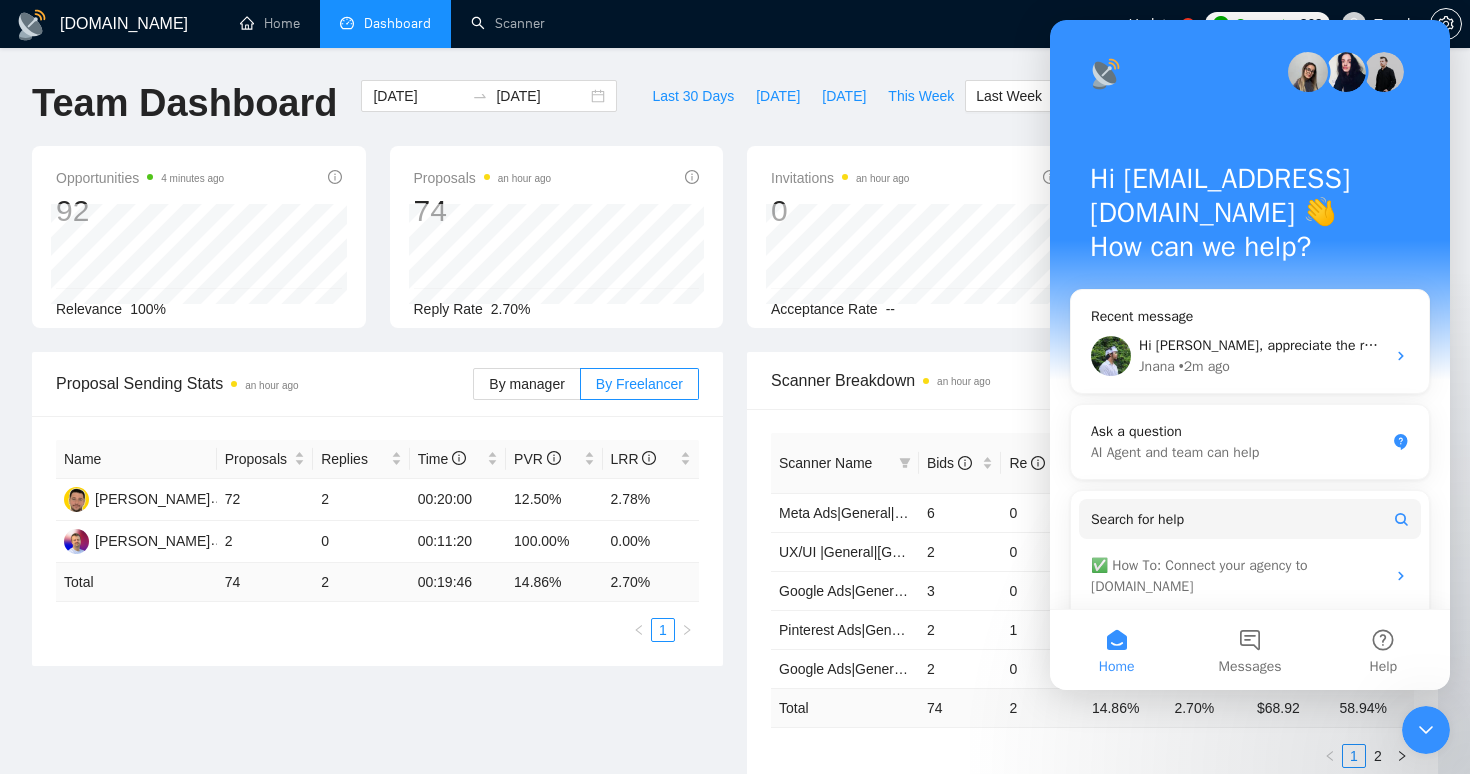 click 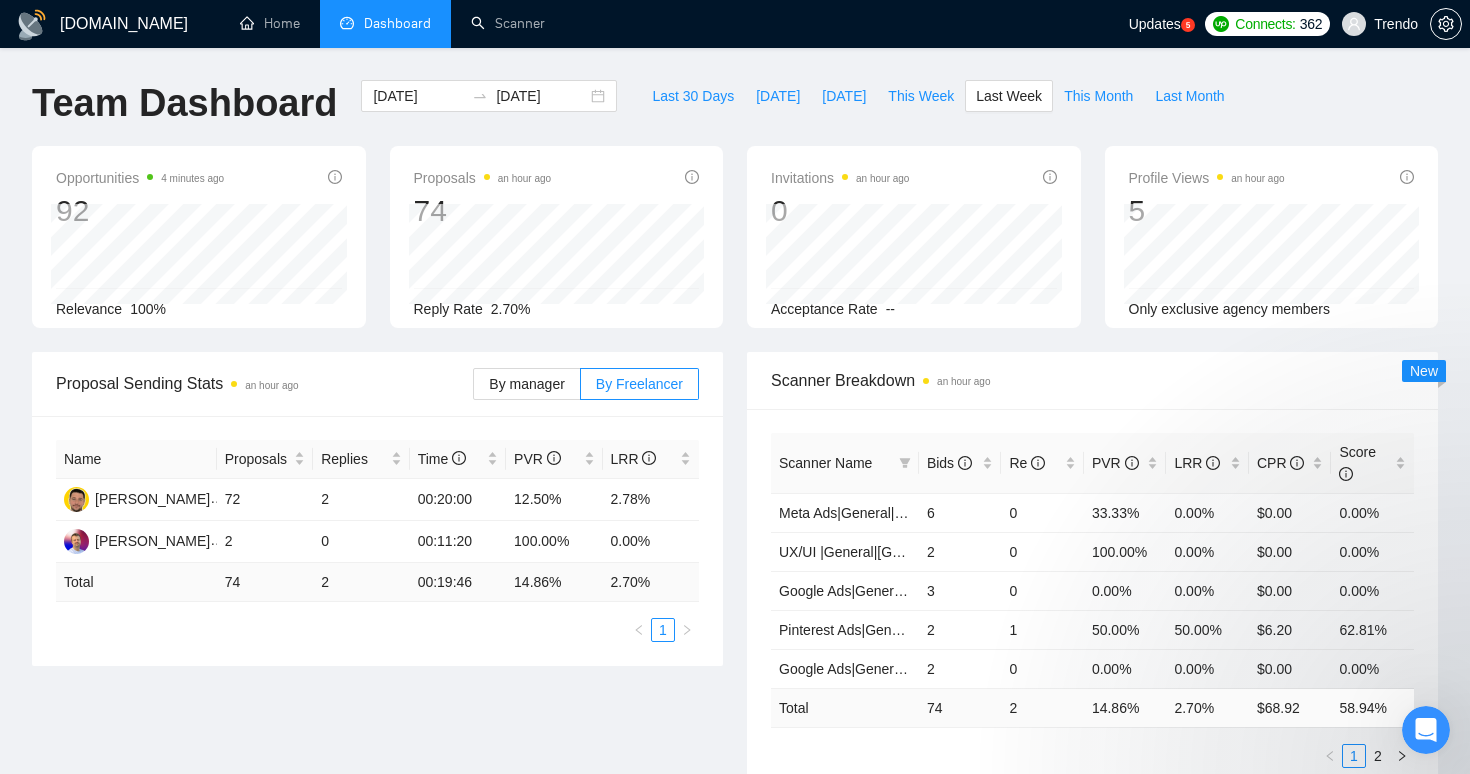 scroll, scrollTop: 0, scrollLeft: 0, axis: both 